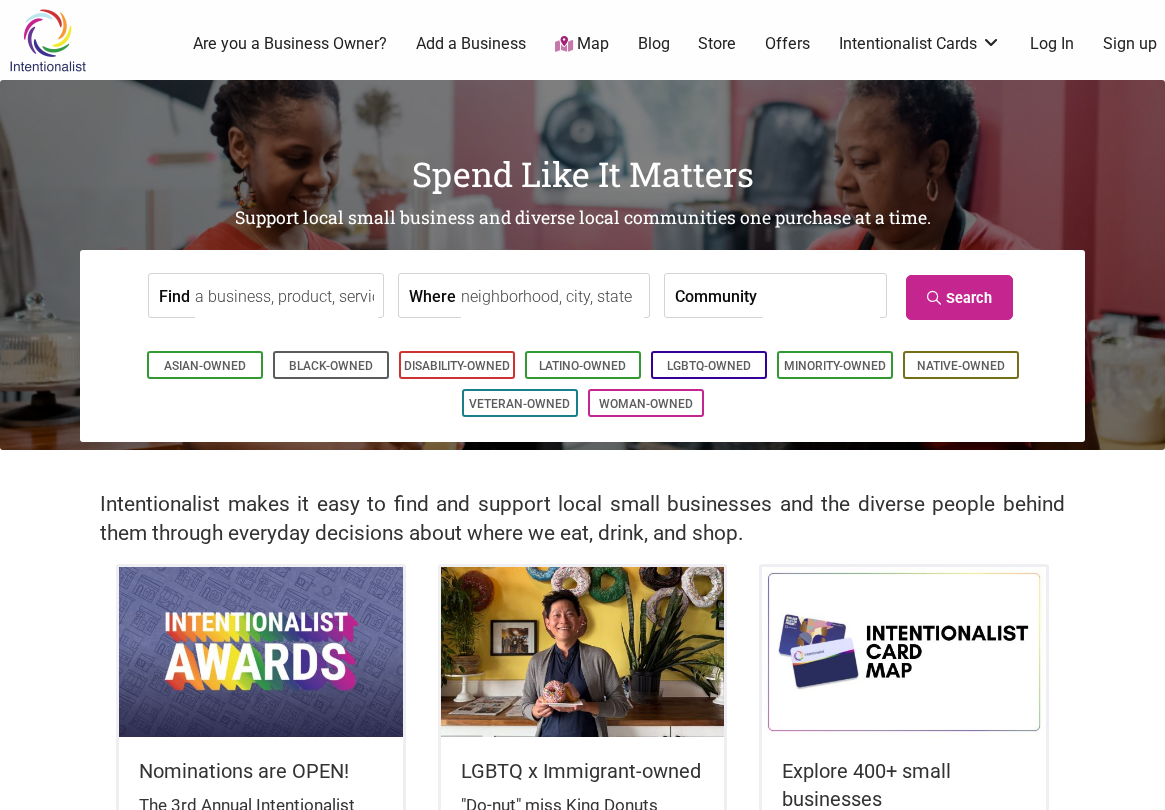 scroll, scrollTop: 0, scrollLeft: 0, axis: both 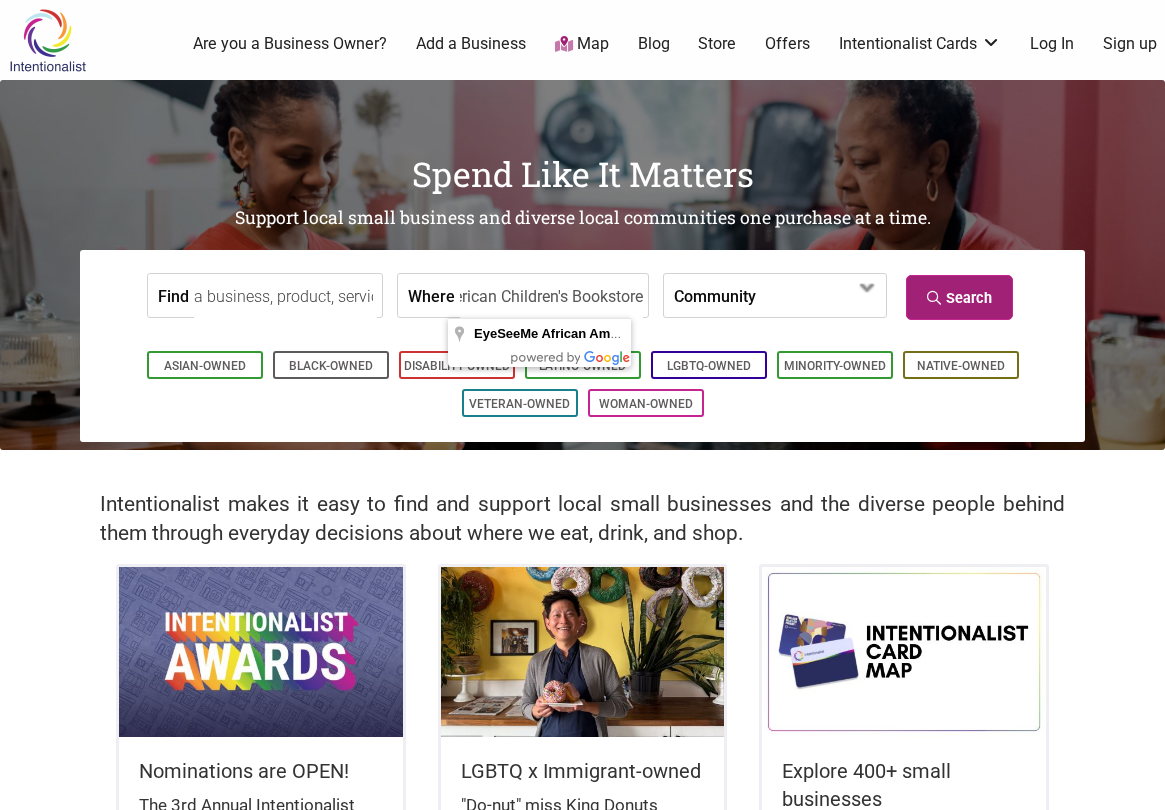 type on "EyeSeeMe African American Children's Bookstore" 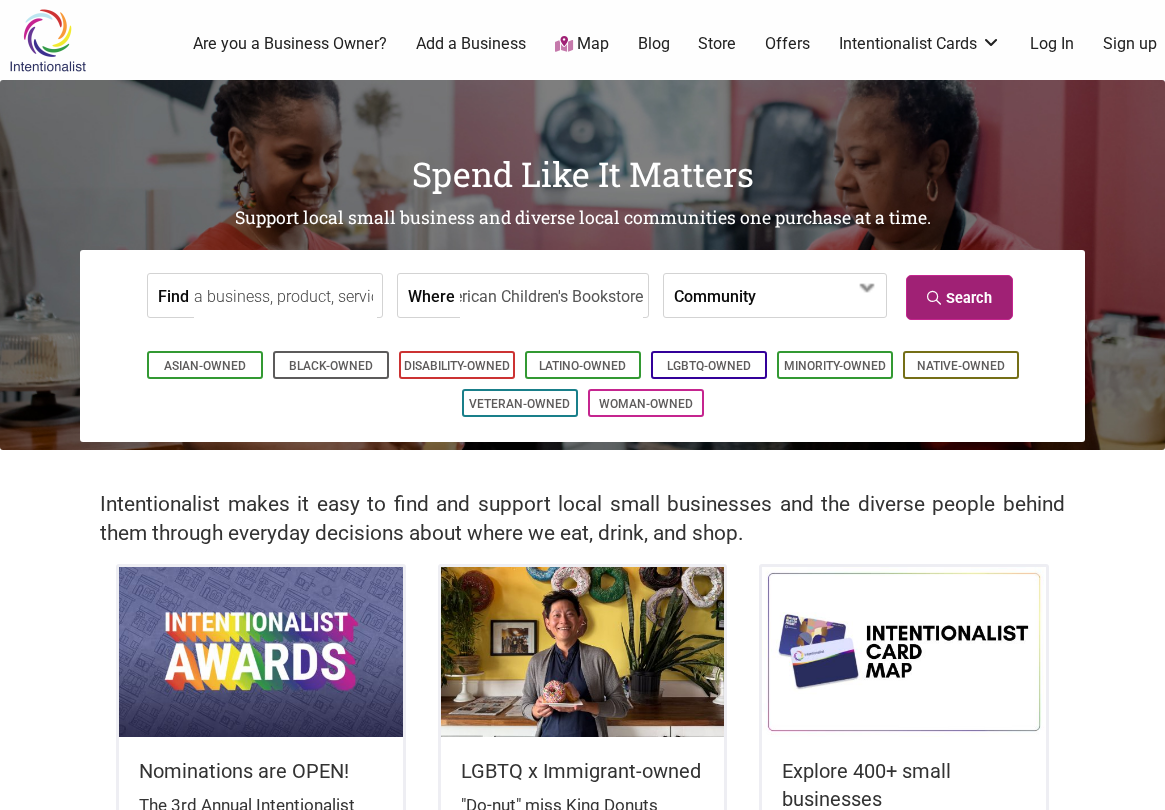 scroll, scrollTop: 0, scrollLeft: 0, axis: both 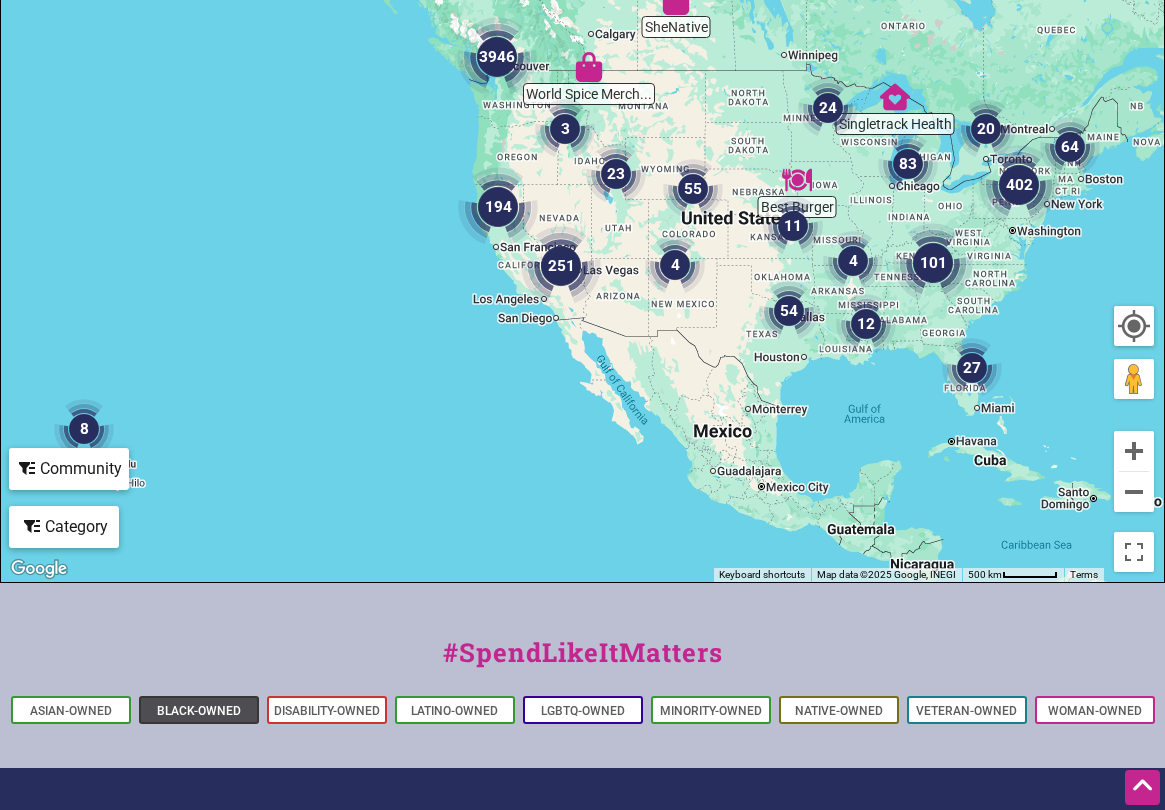 click on "Black-Owned" at bounding box center [199, 711] 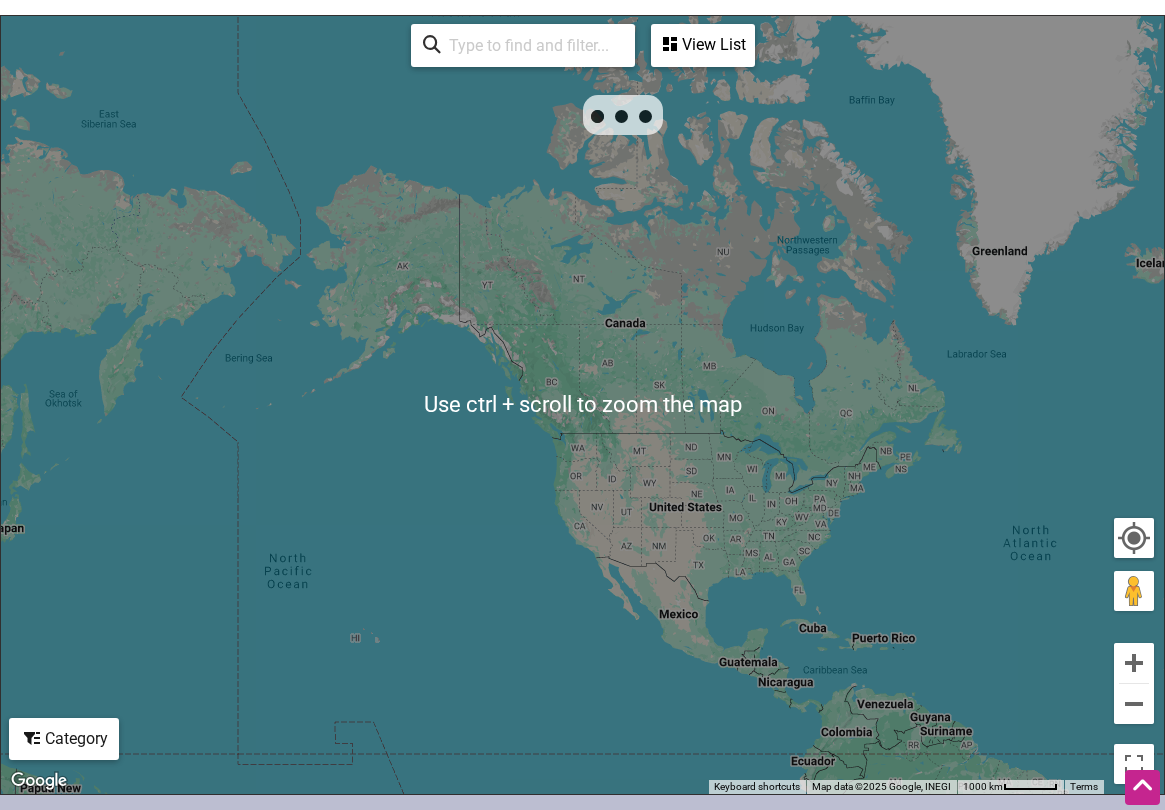 scroll, scrollTop: 961, scrollLeft: 0, axis: vertical 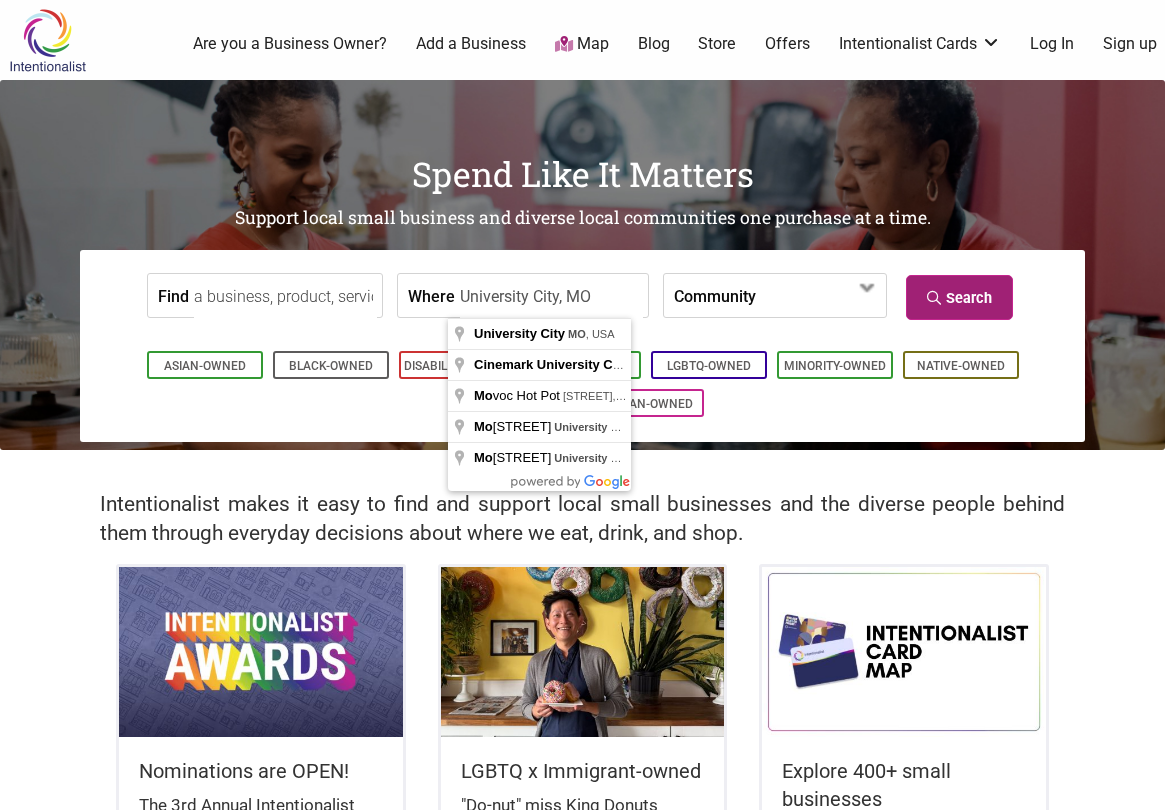 type on "University City, MO" 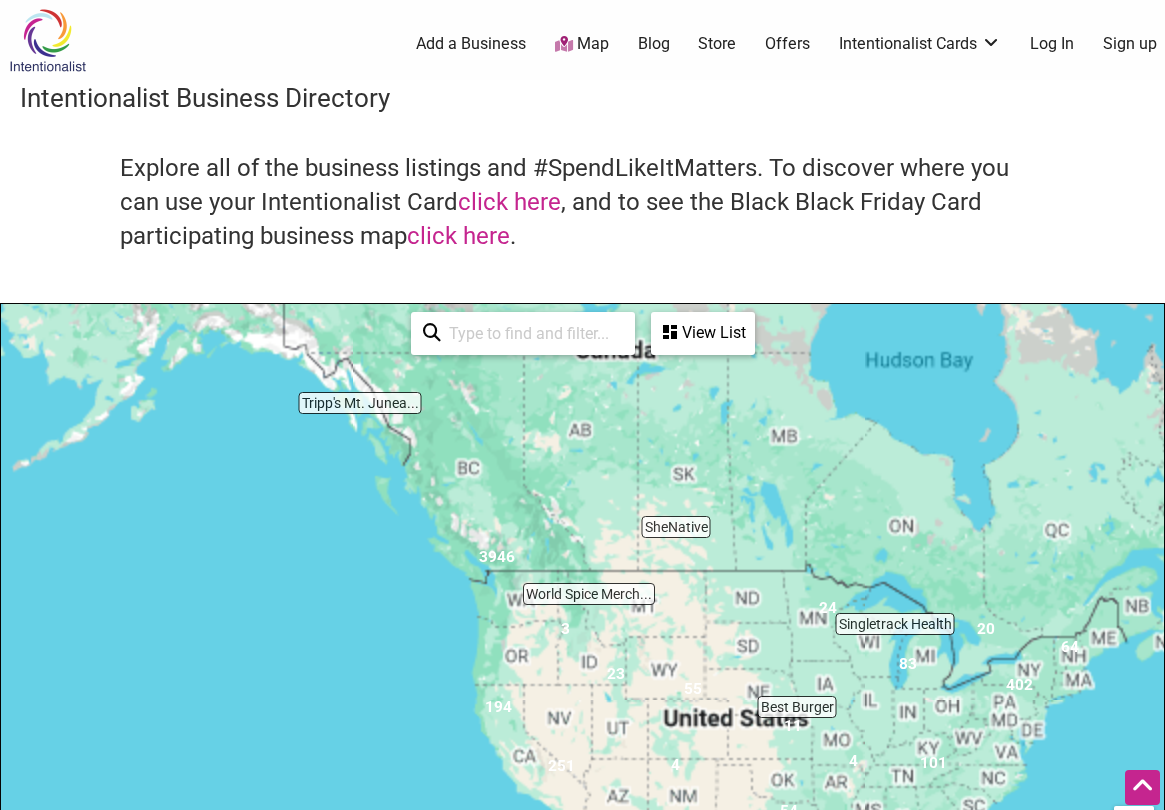 scroll, scrollTop: 500, scrollLeft: 0, axis: vertical 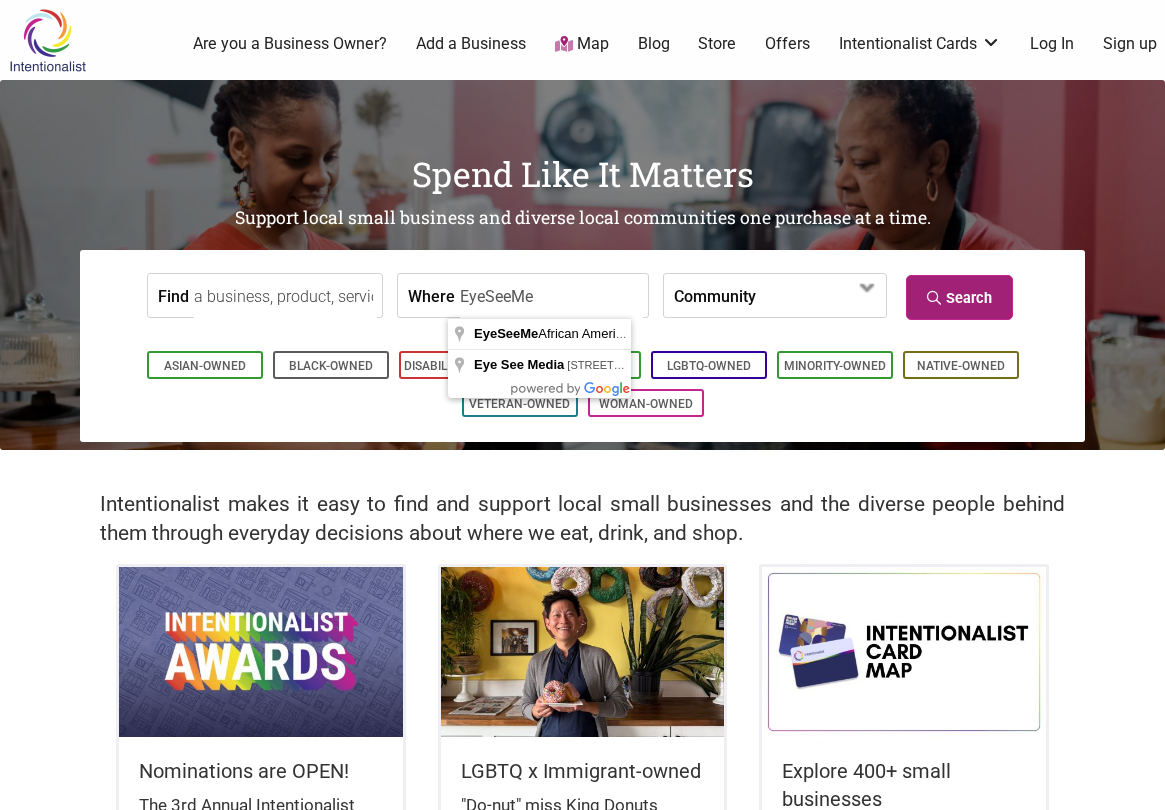 type on "EyeSeeMe" 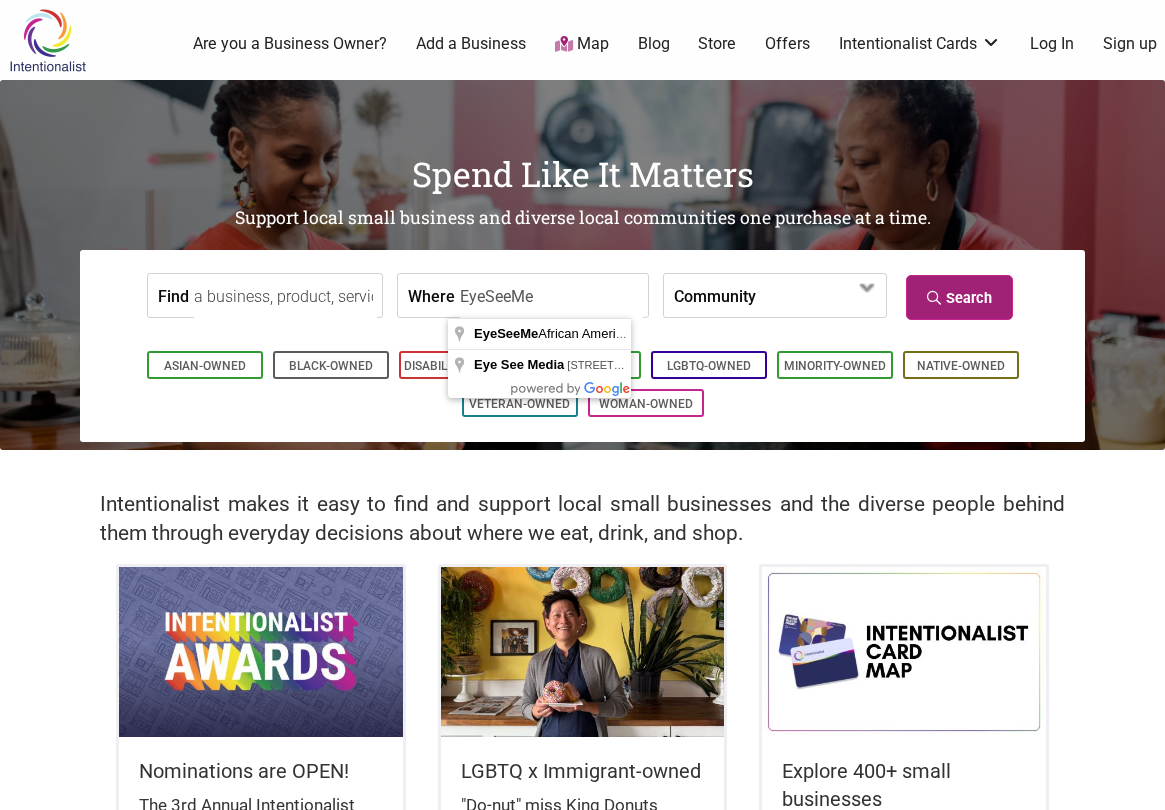 click on "Search" at bounding box center (959, 297) 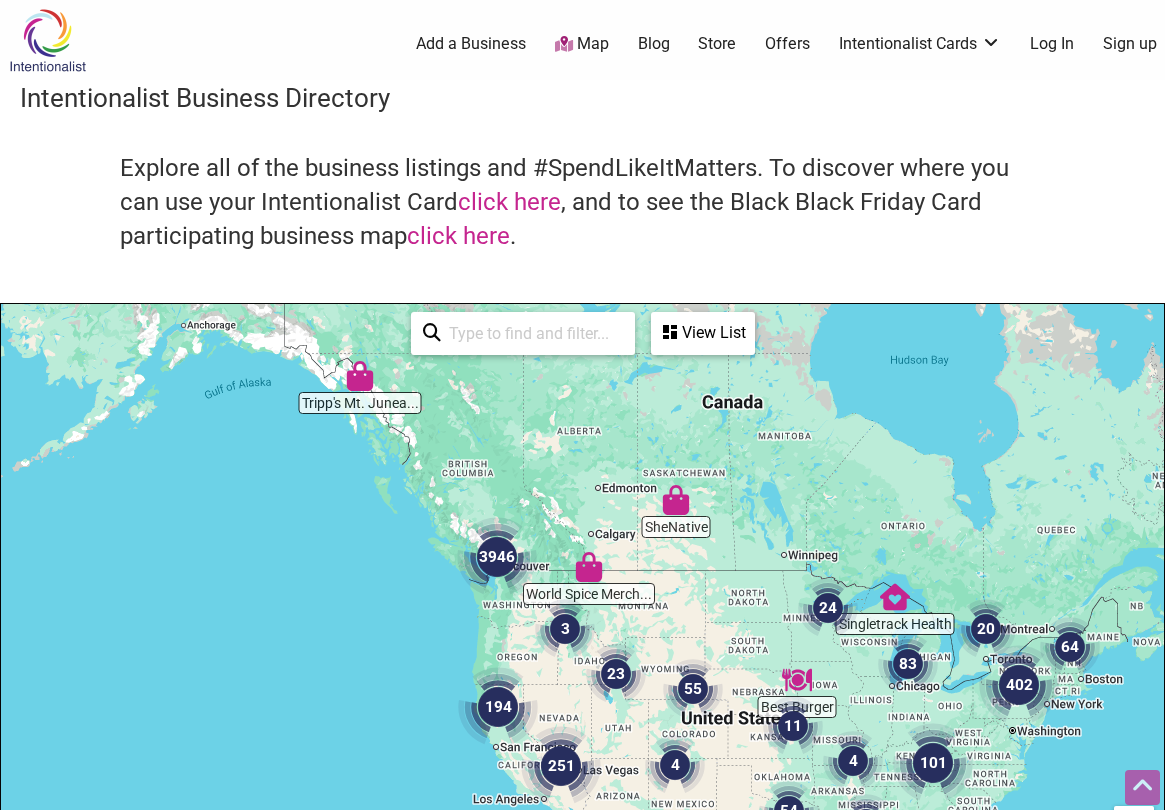 scroll, scrollTop: 500, scrollLeft: 0, axis: vertical 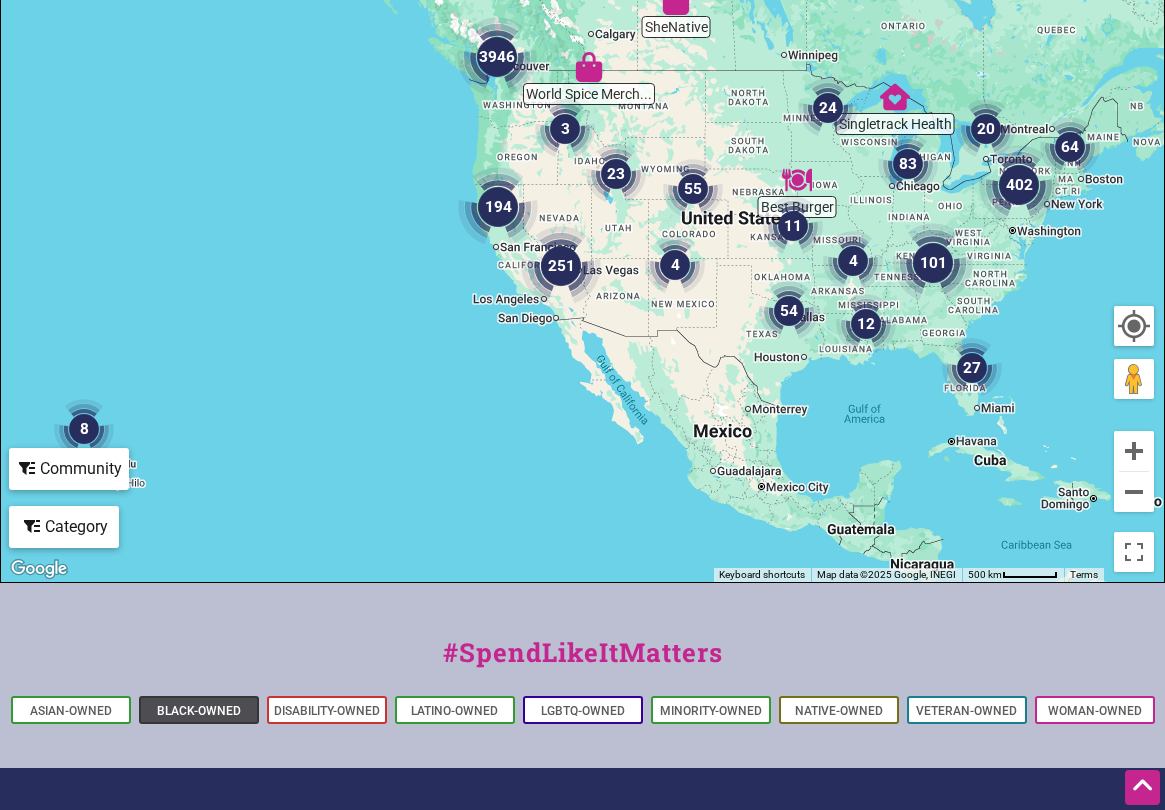 click on "Black-Owned" at bounding box center (199, 711) 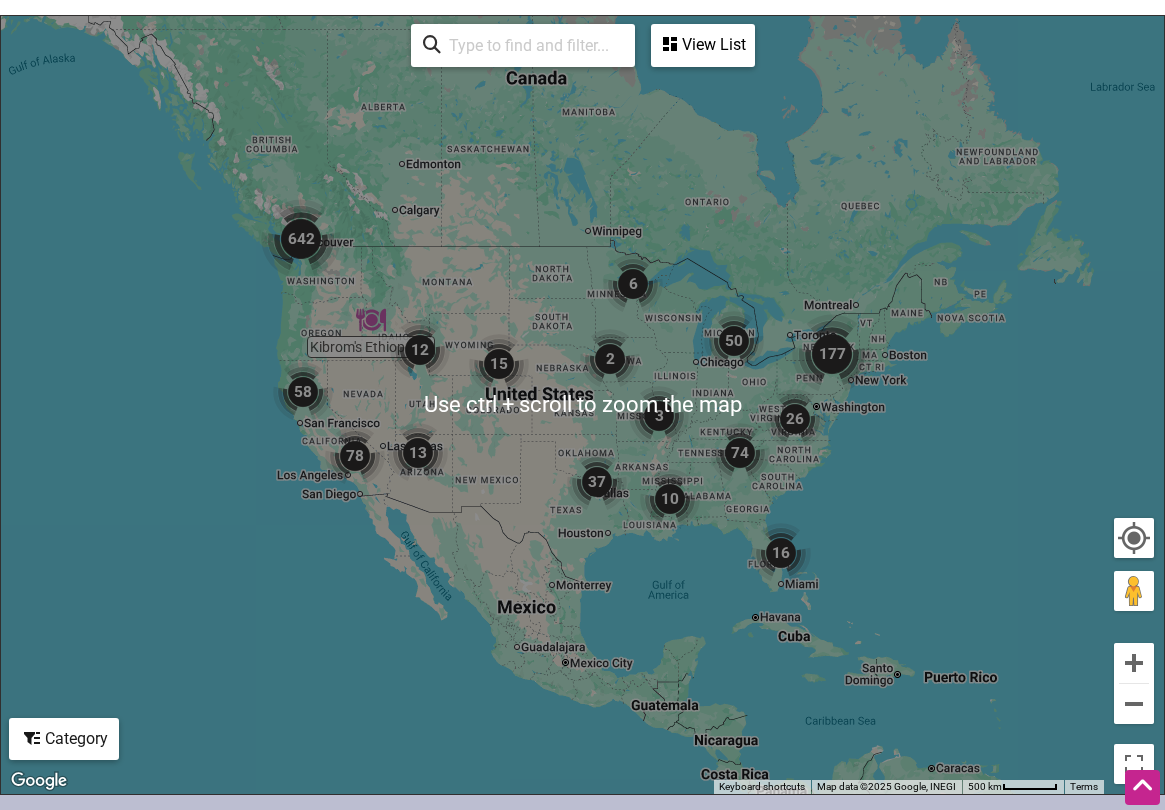 scroll, scrollTop: 961, scrollLeft: 0, axis: vertical 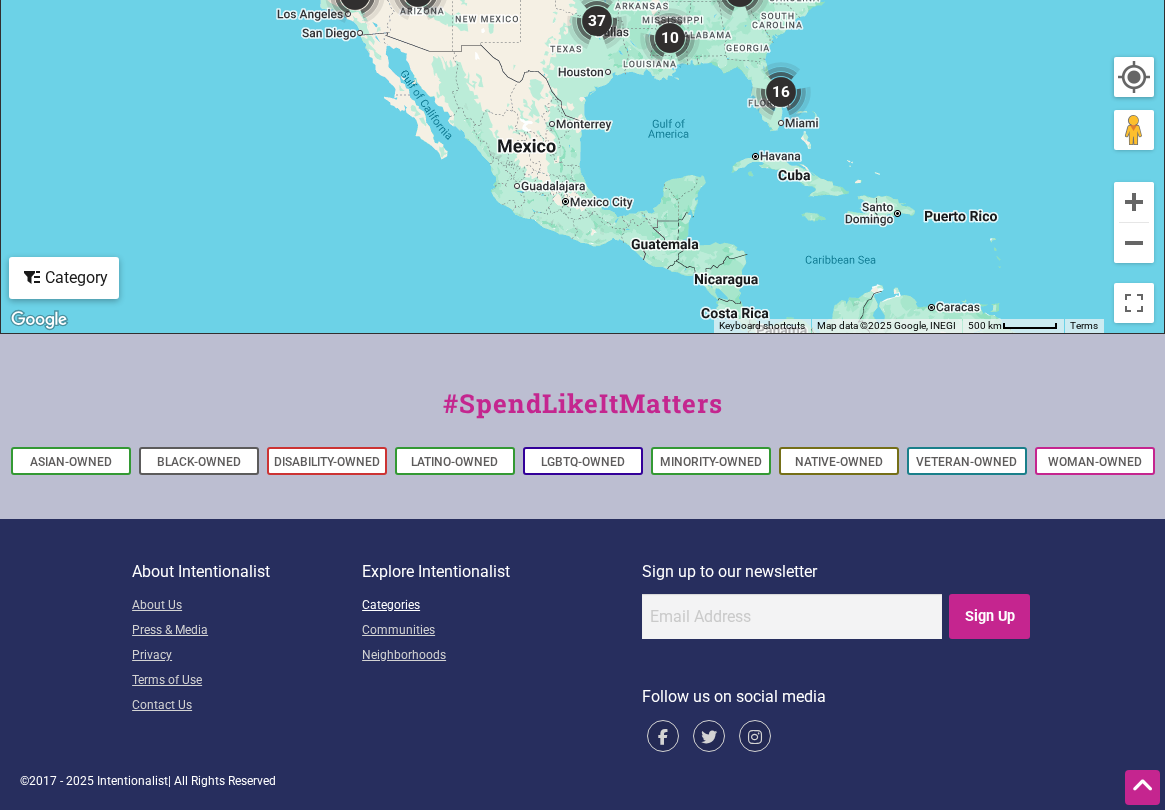 click on "Categories" at bounding box center (502, 606) 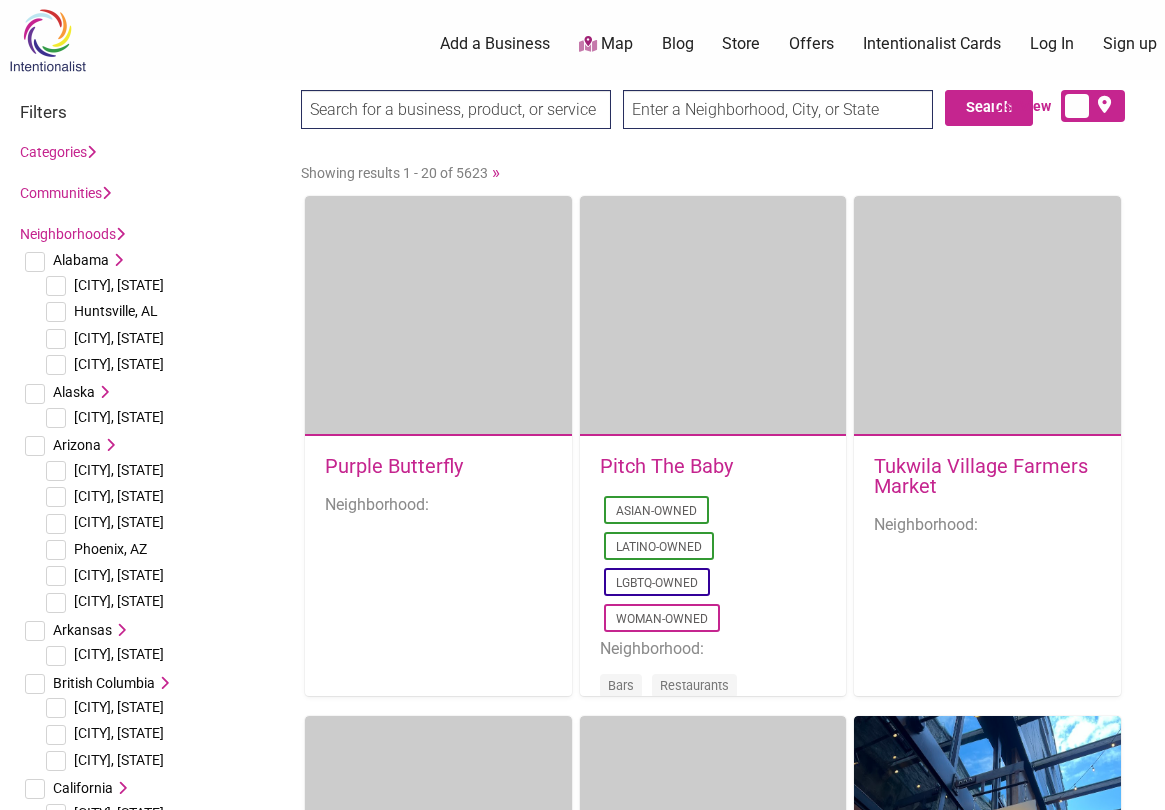 scroll, scrollTop: 0, scrollLeft: 0, axis: both 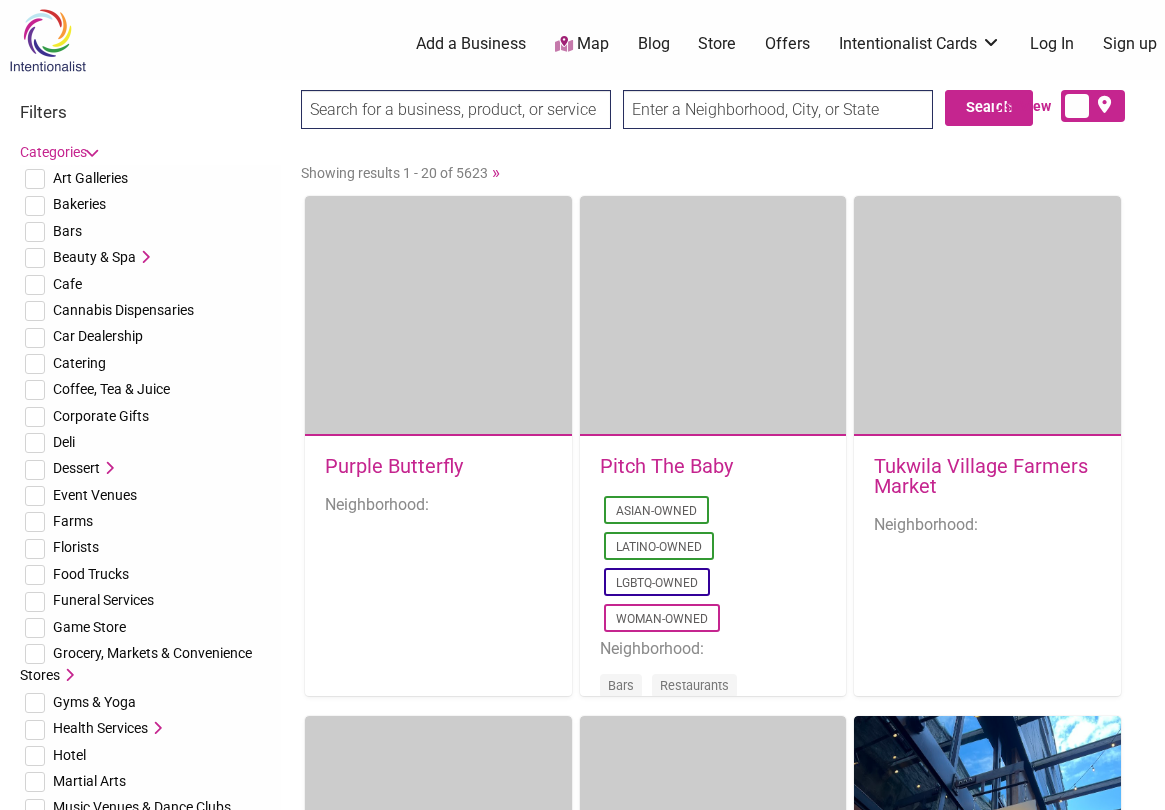 type on "EyeSeeMe" 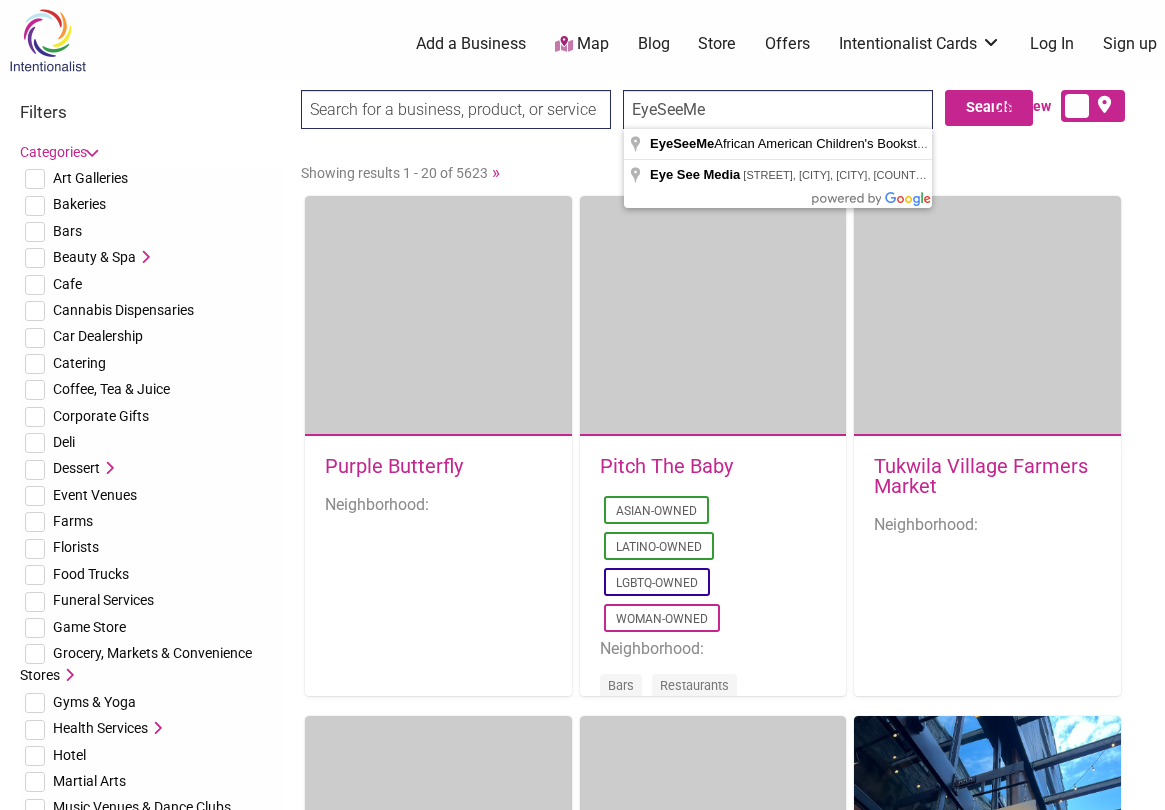 scroll, scrollTop: 0, scrollLeft: 250, axis: horizontal 